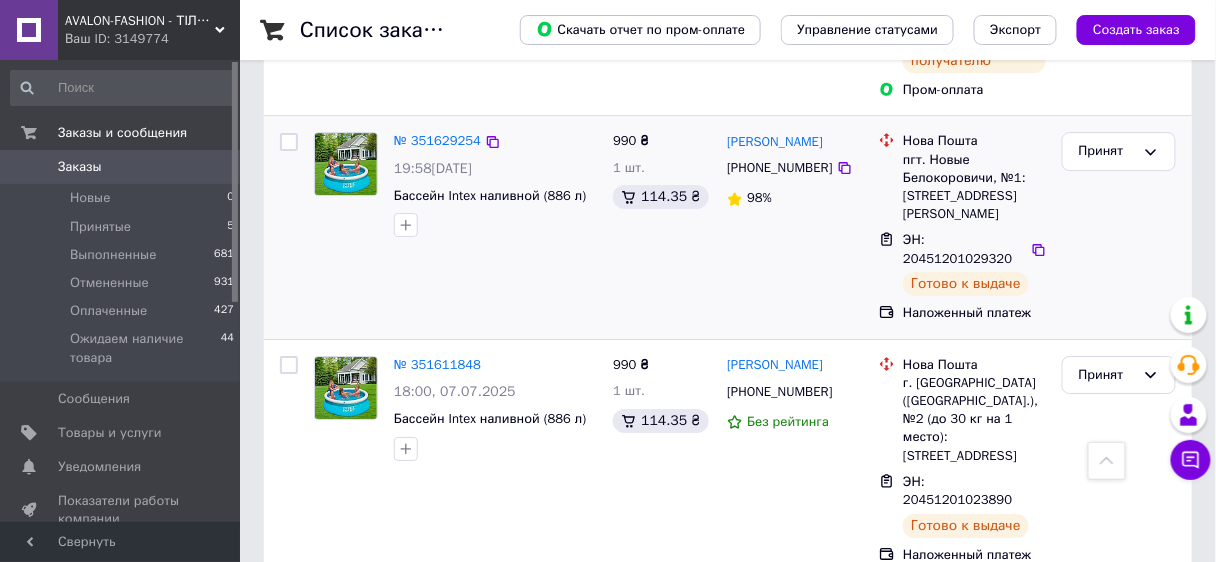 scroll, scrollTop: 1600, scrollLeft: 0, axis: vertical 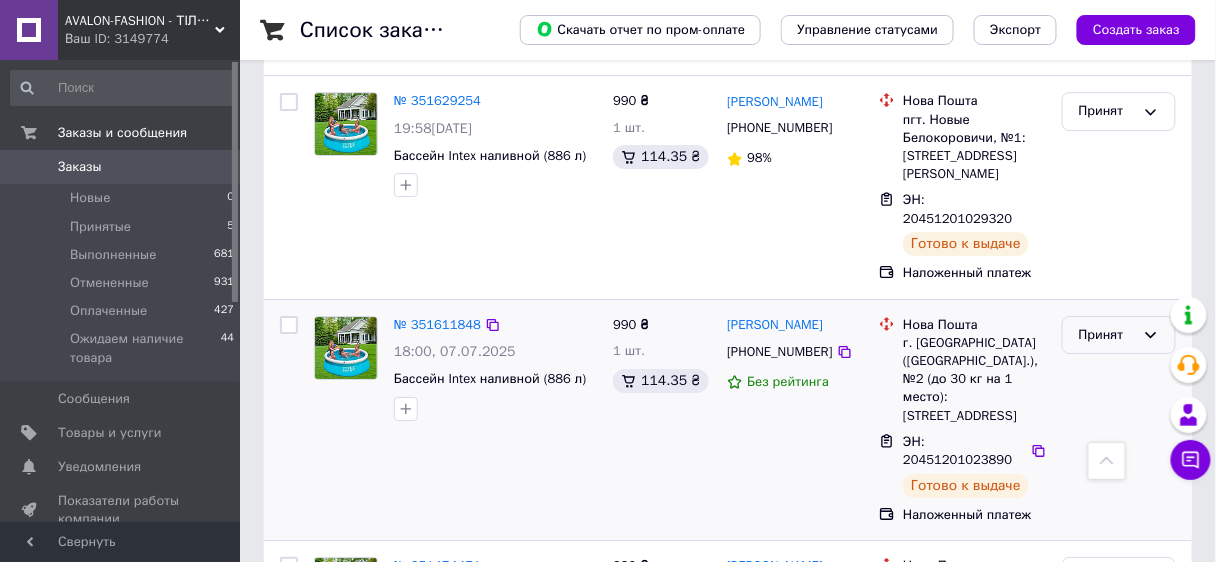 click on "Принят" at bounding box center (1107, 335) 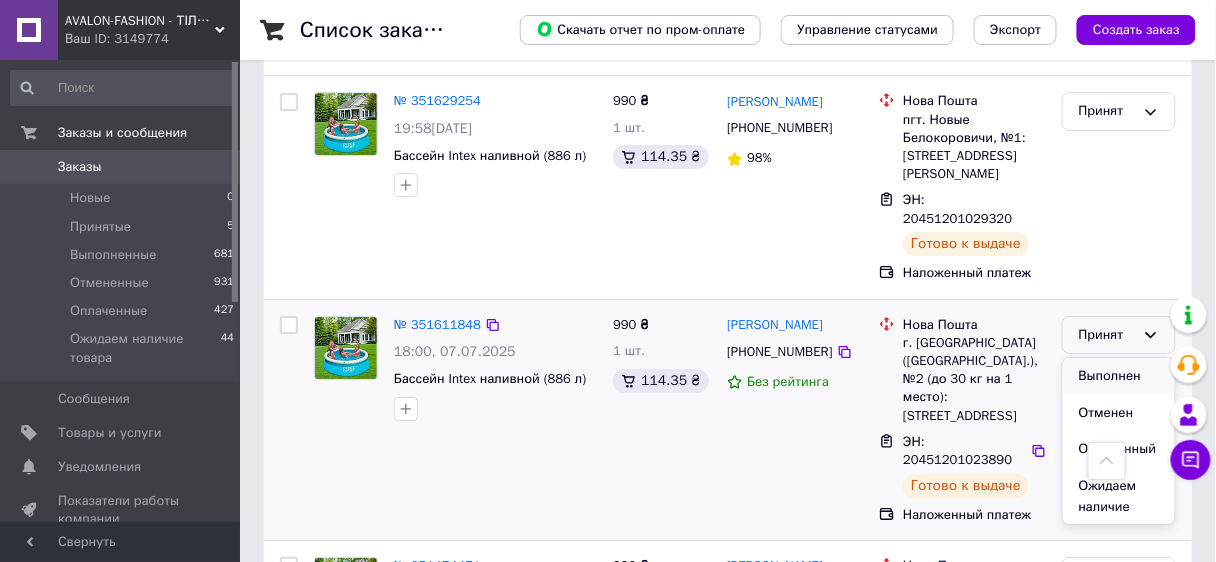 click on "Выполнен" at bounding box center [1119, 376] 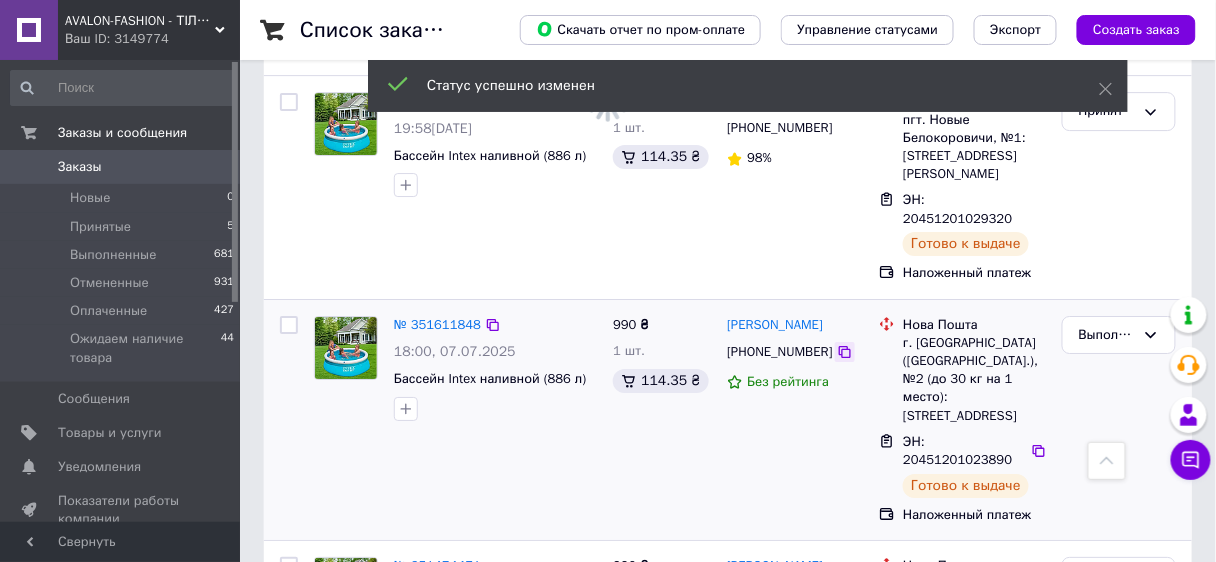 click 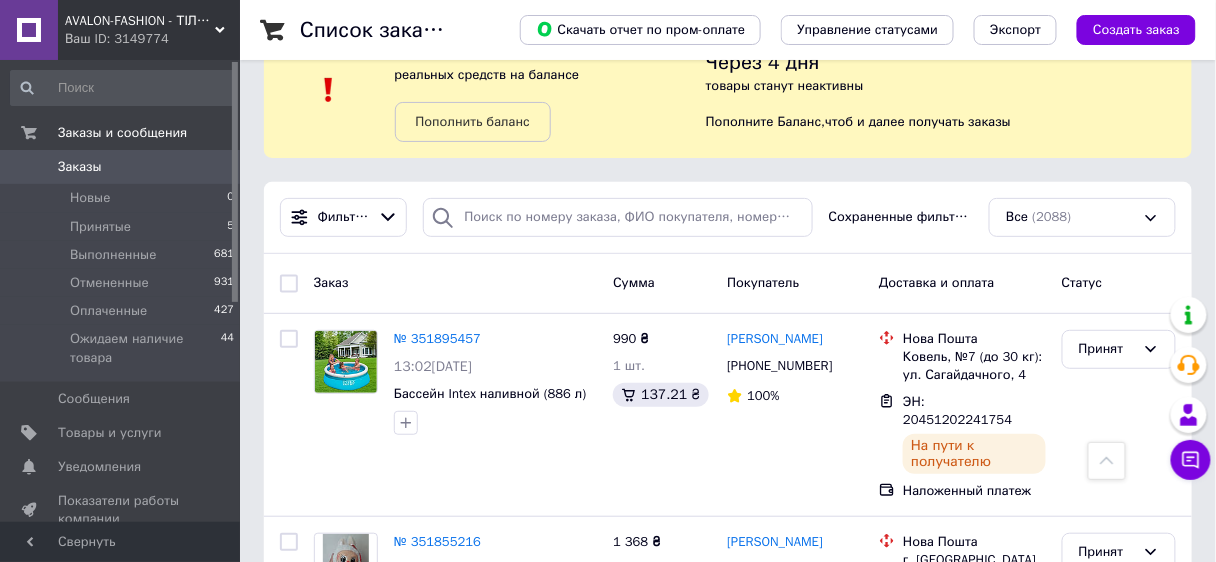 scroll, scrollTop: 0, scrollLeft: 0, axis: both 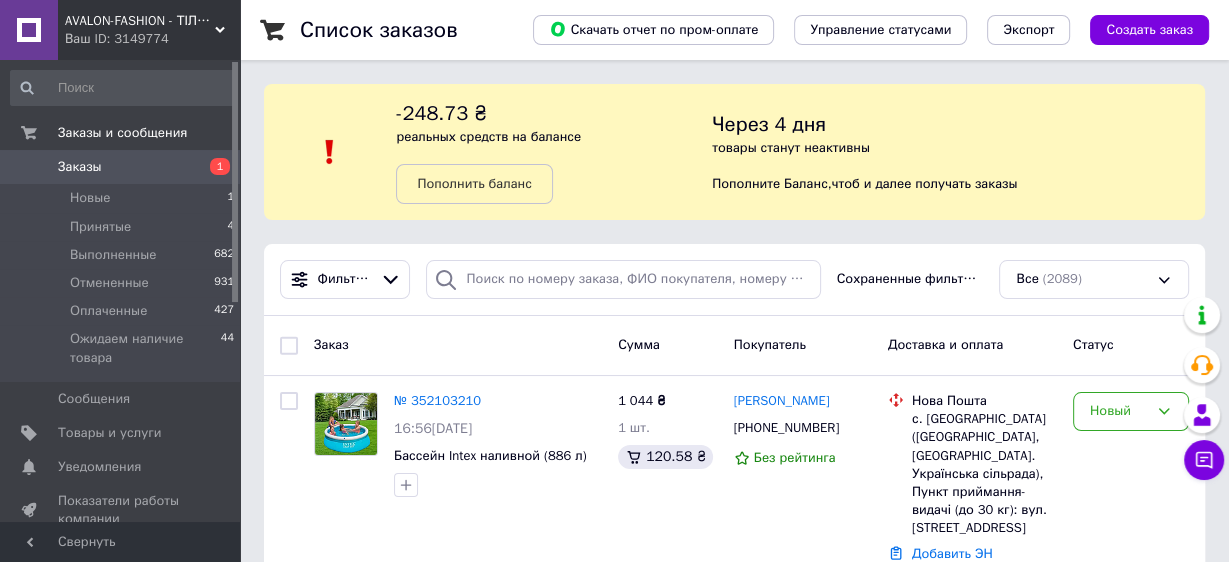 click on "Фильтры Сохраненные фильтры: Все (2089)" at bounding box center (734, 280) 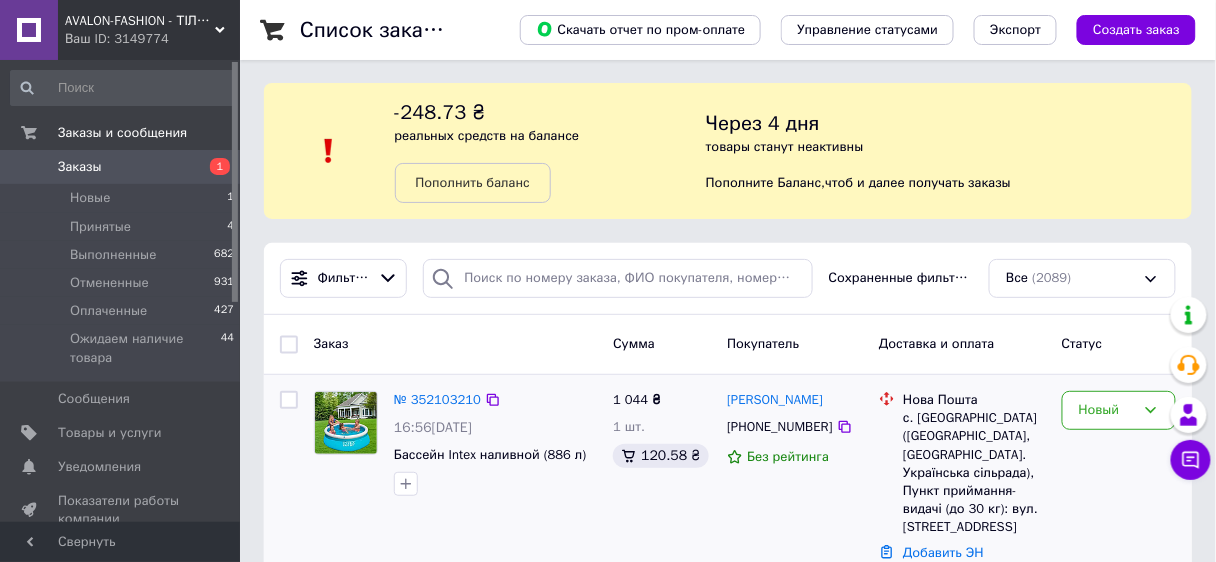 scroll, scrollTop: 240, scrollLeft: 0, axis: vertical 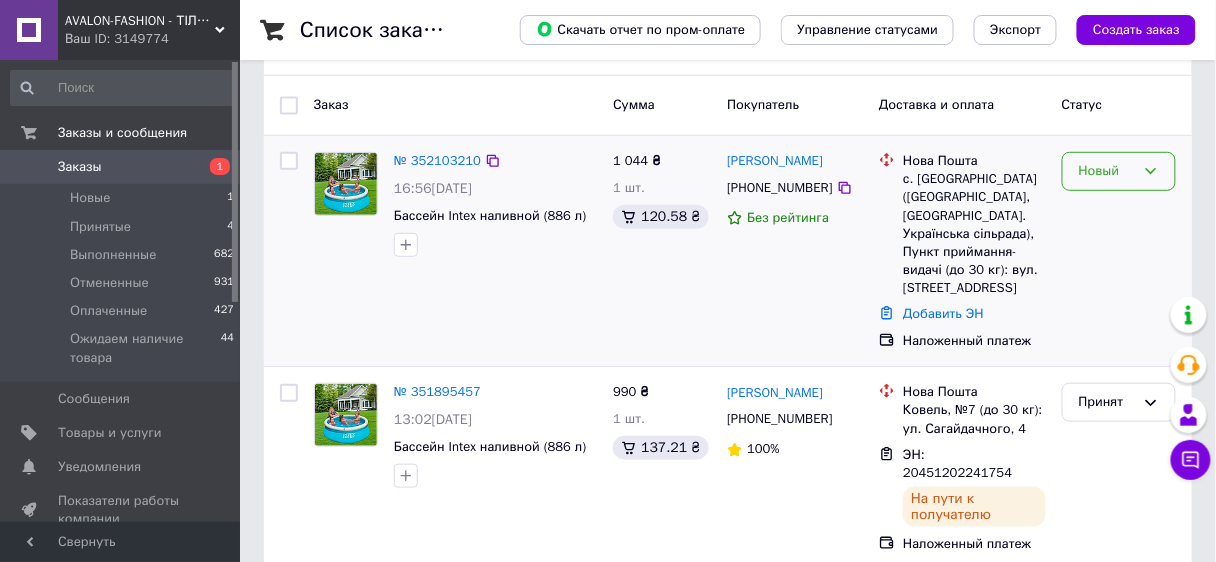 click on "Новый" at bounding box center (1119, 171) 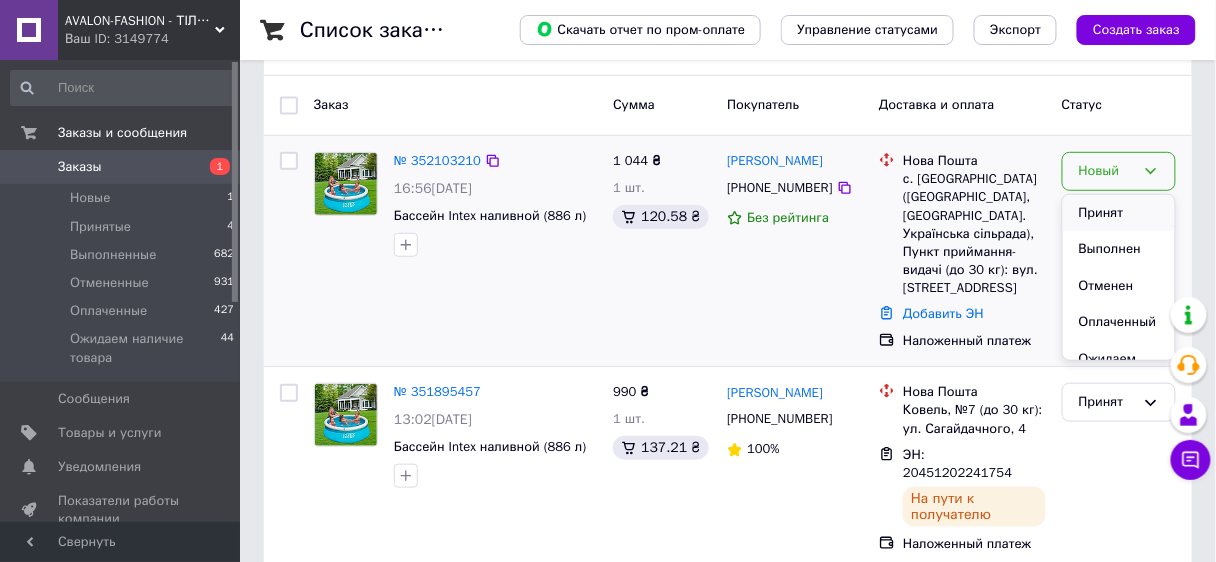 click on "Принят" at bounding box center [1119, 213] 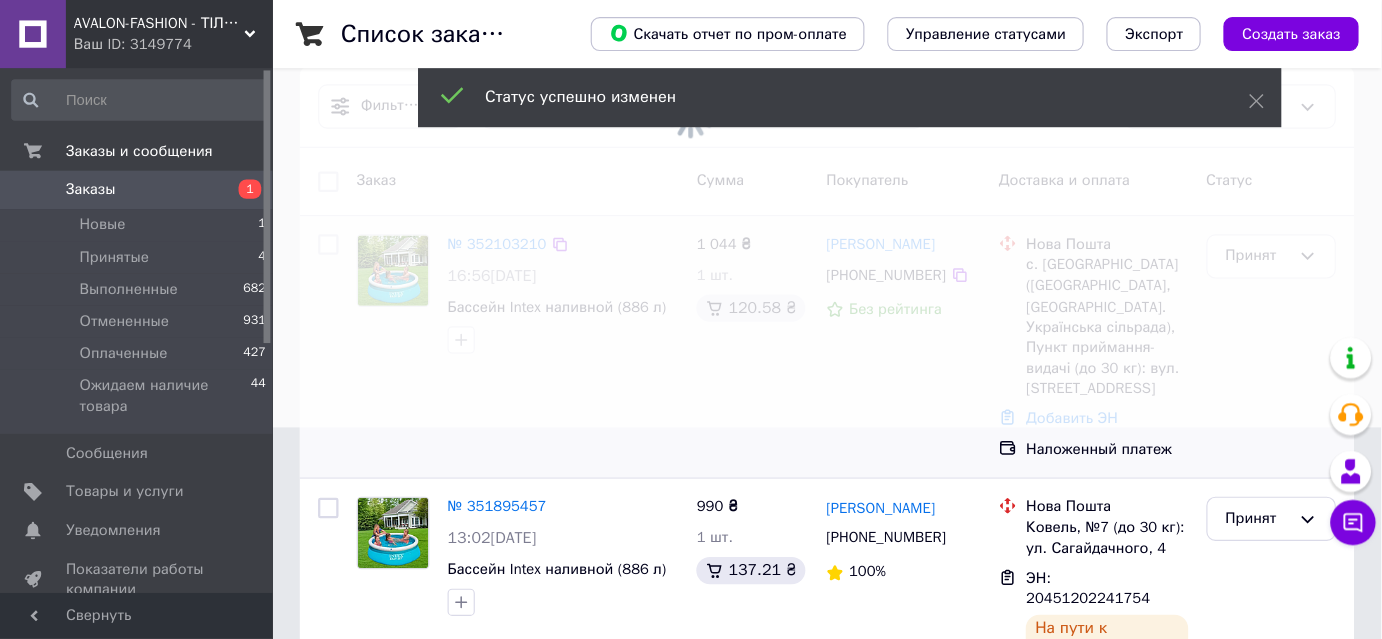 scroll, scrollTop: 160, scrollLeft: 0, axis: vertical 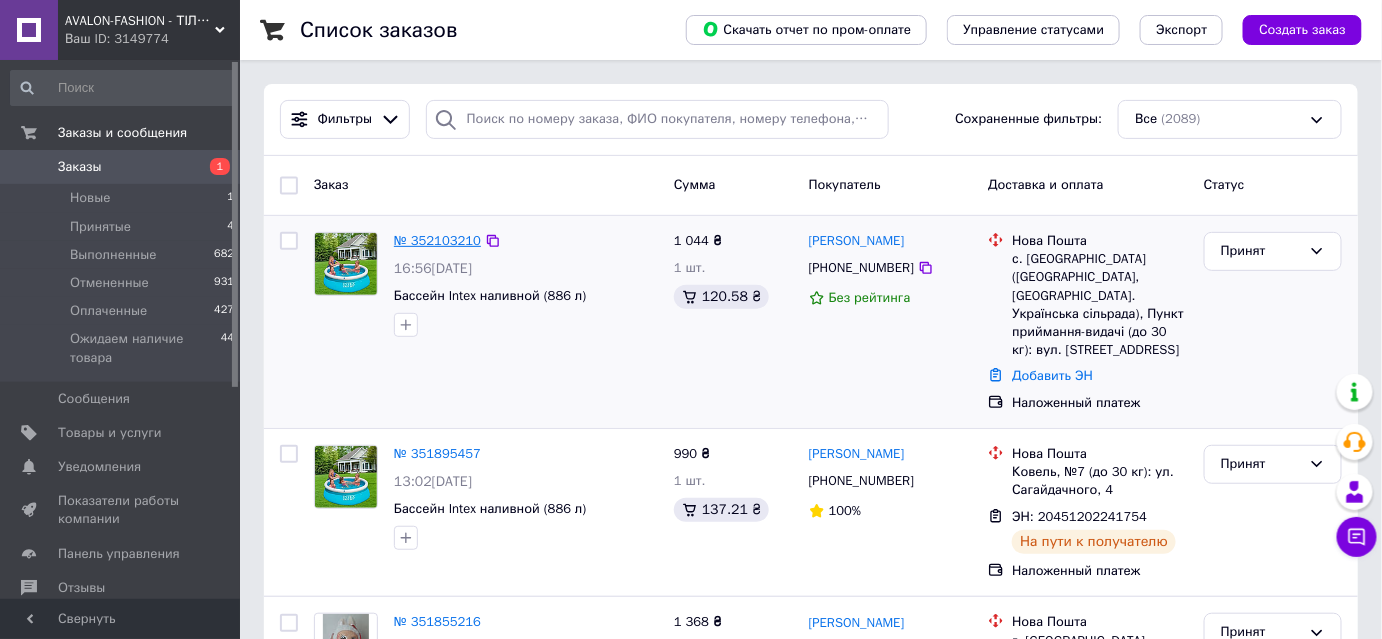click on "№ 352103210" at bounding box center (437, 240) 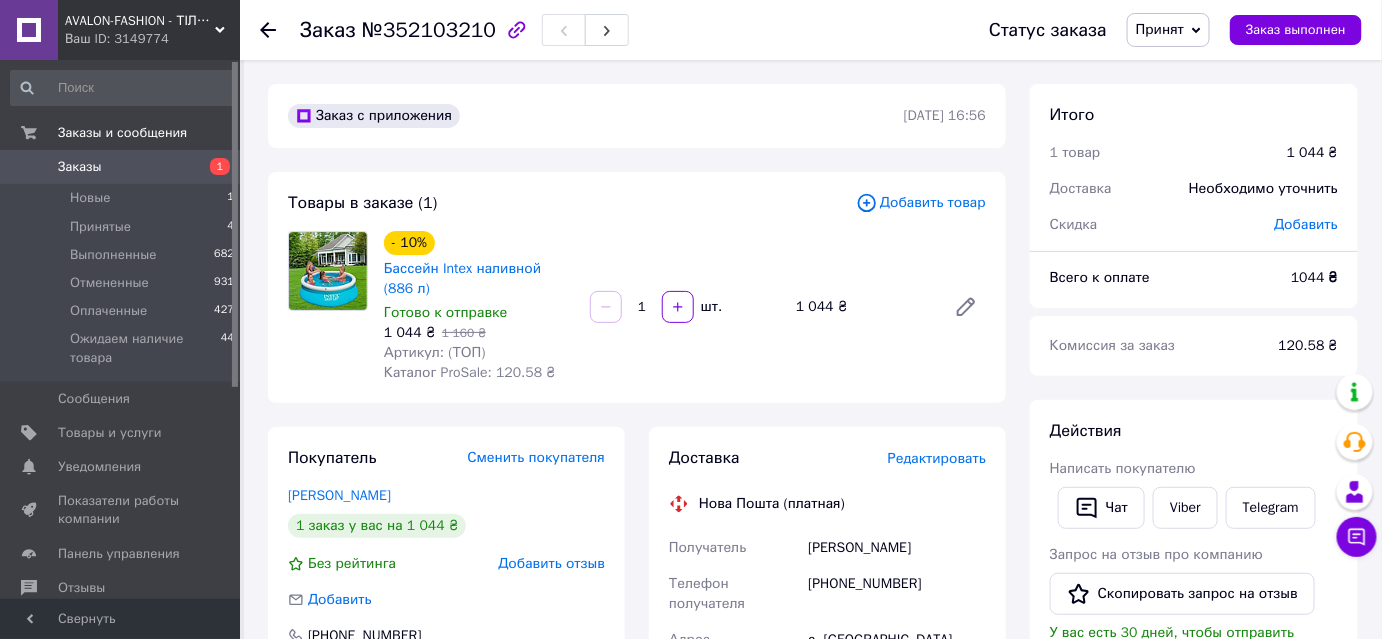 scroll, scrollTop: 363, scrollLeft: 0, axis: vertical 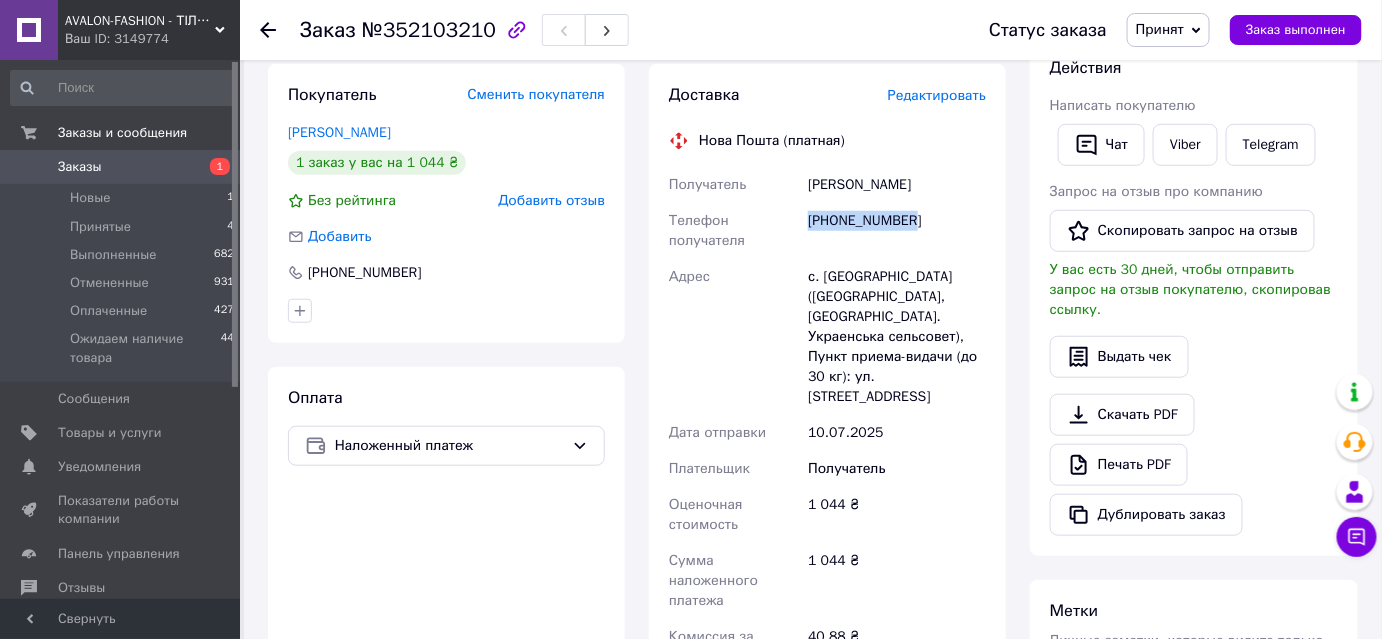 drag, startPoint x: 931, startPoint y: 219, endPoint x: 810, endPoint y: 215, distance: 121.0661 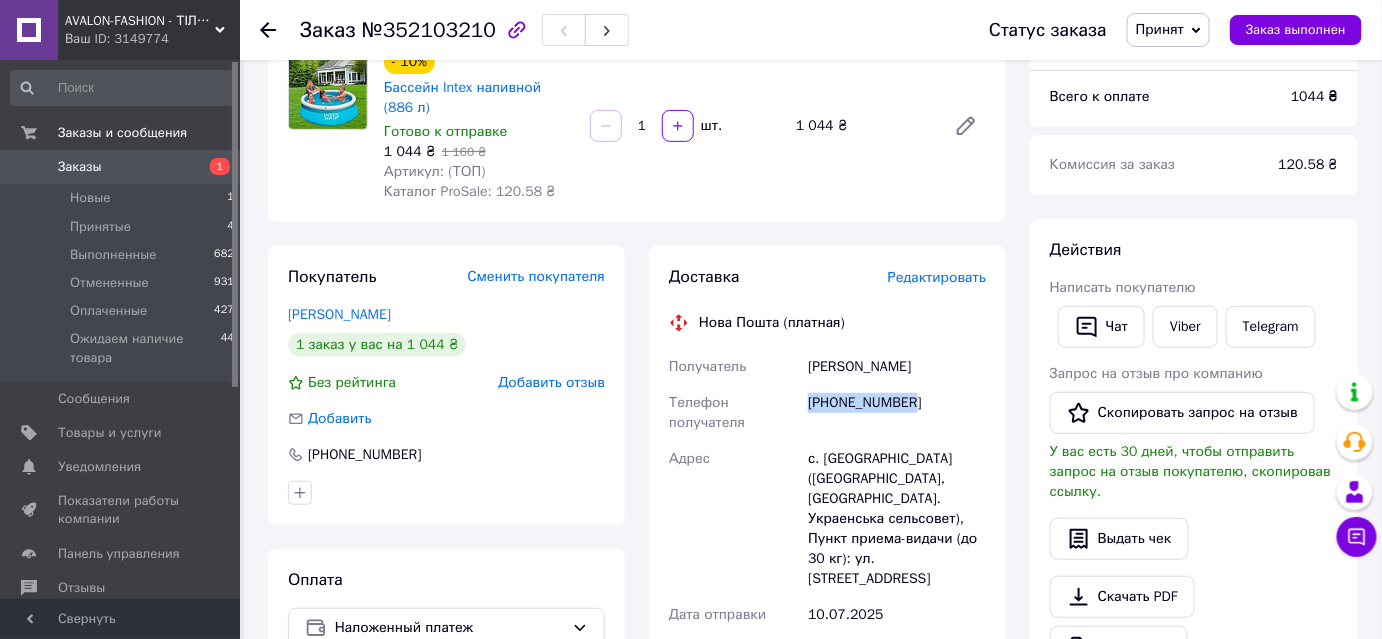scroll, scrollTop: 272, scrollLeft: 0, axis: vertical 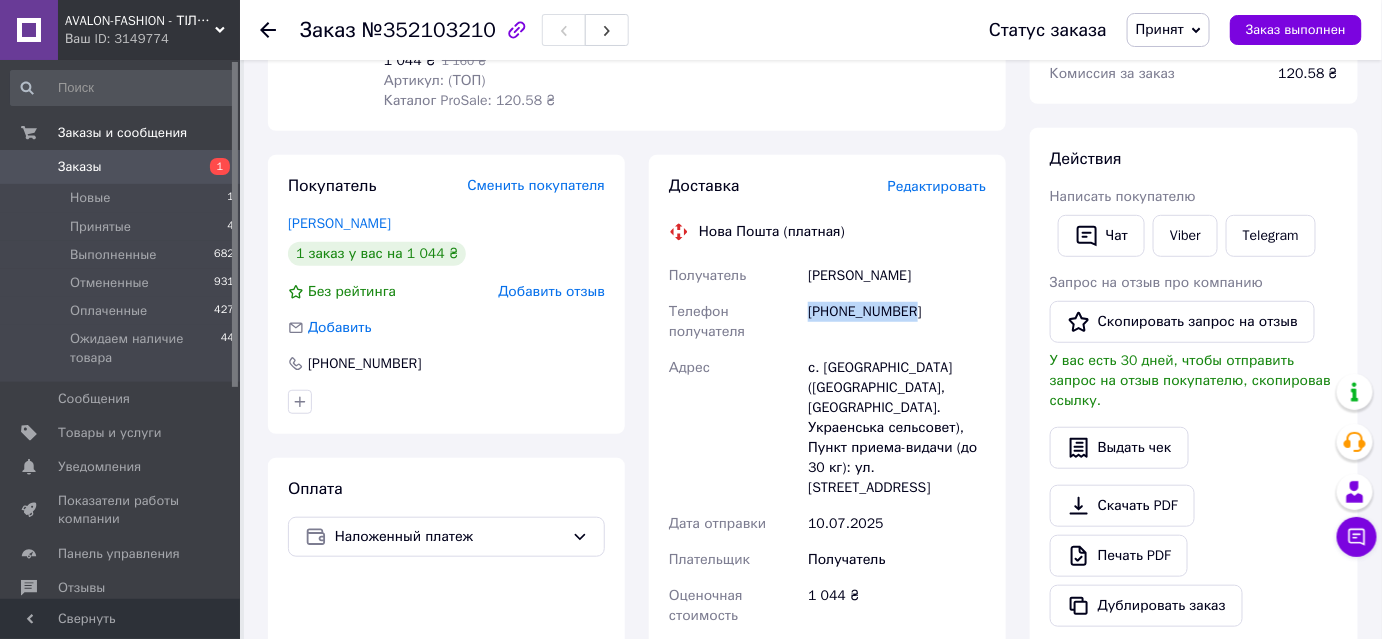 copy on "+380955021047" 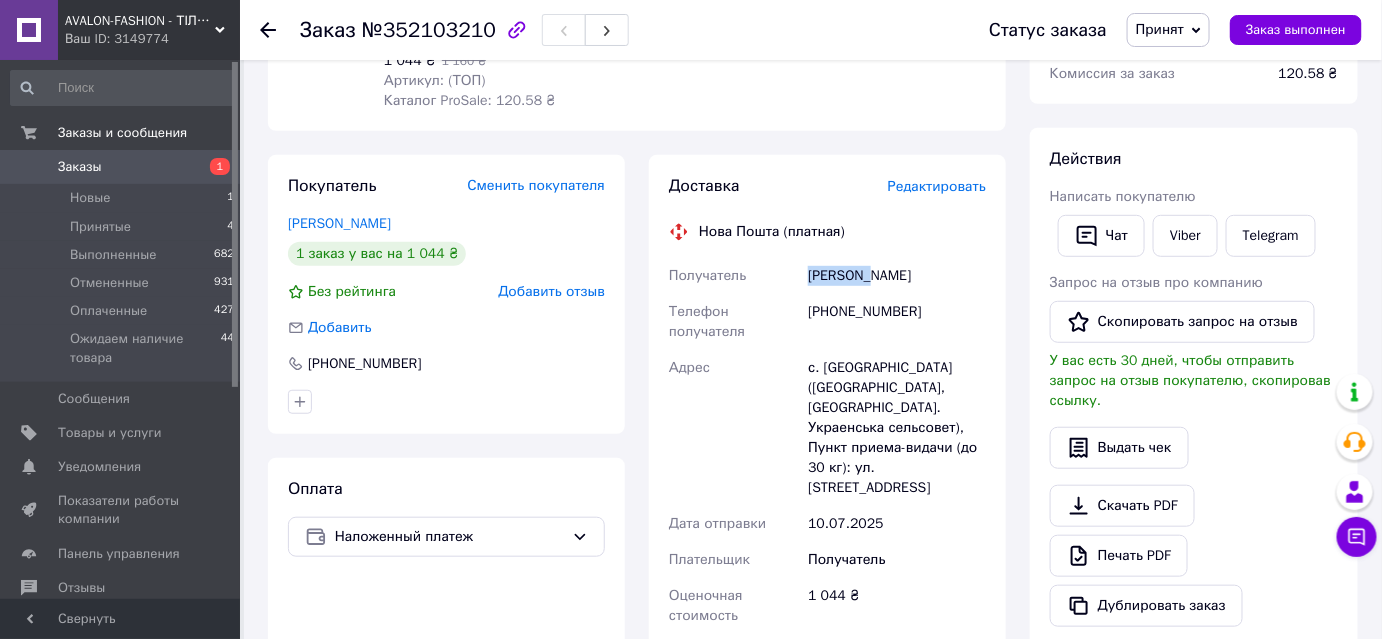 drag, startPoint x: 876, startPoint y: 270, endPoint x: 797, endPoint y: 270, distance: 79 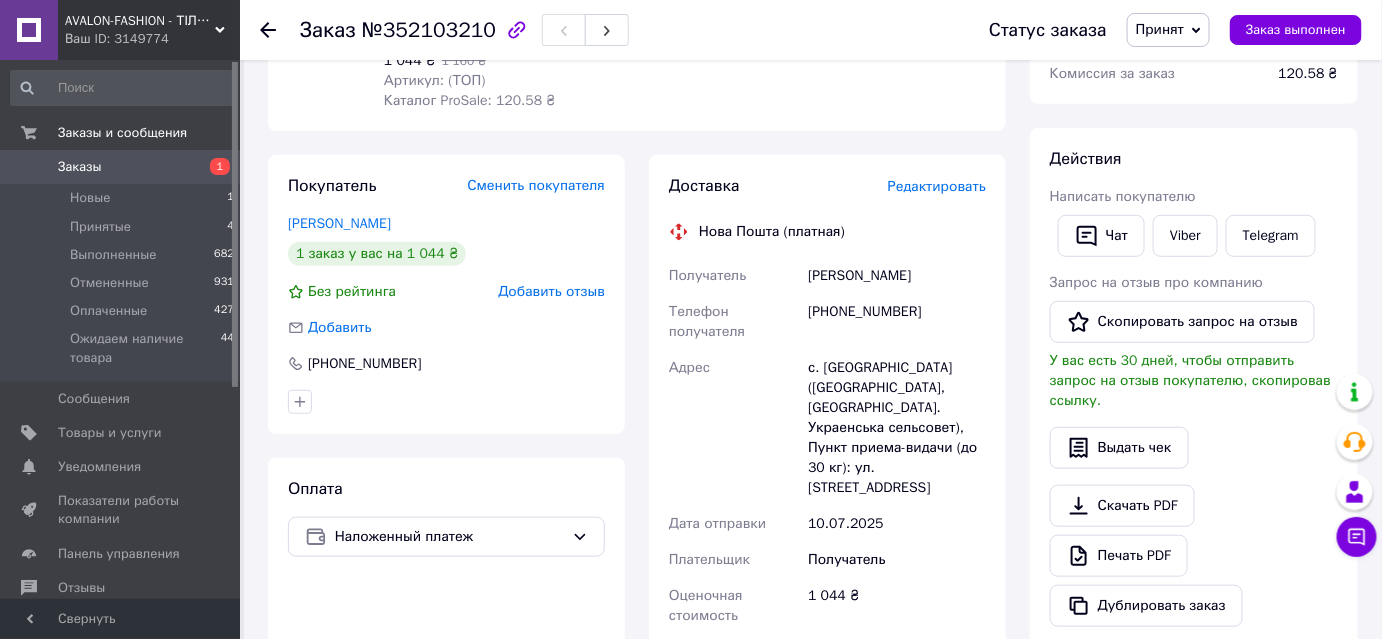 click on "жмуренко неля" at bounding box center (897, 276) 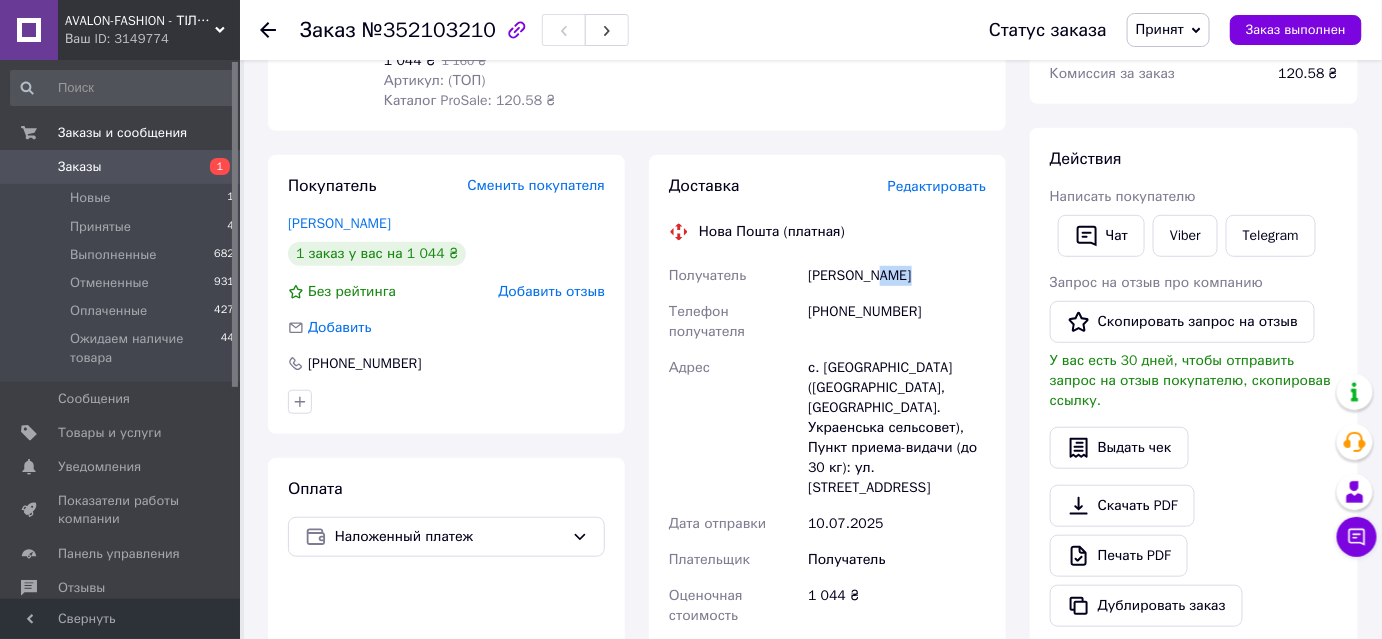 drag, startPoint x: 878, startPoint y: 276, endPoint x: 933, endPoint y: 284, distance: 55.578773 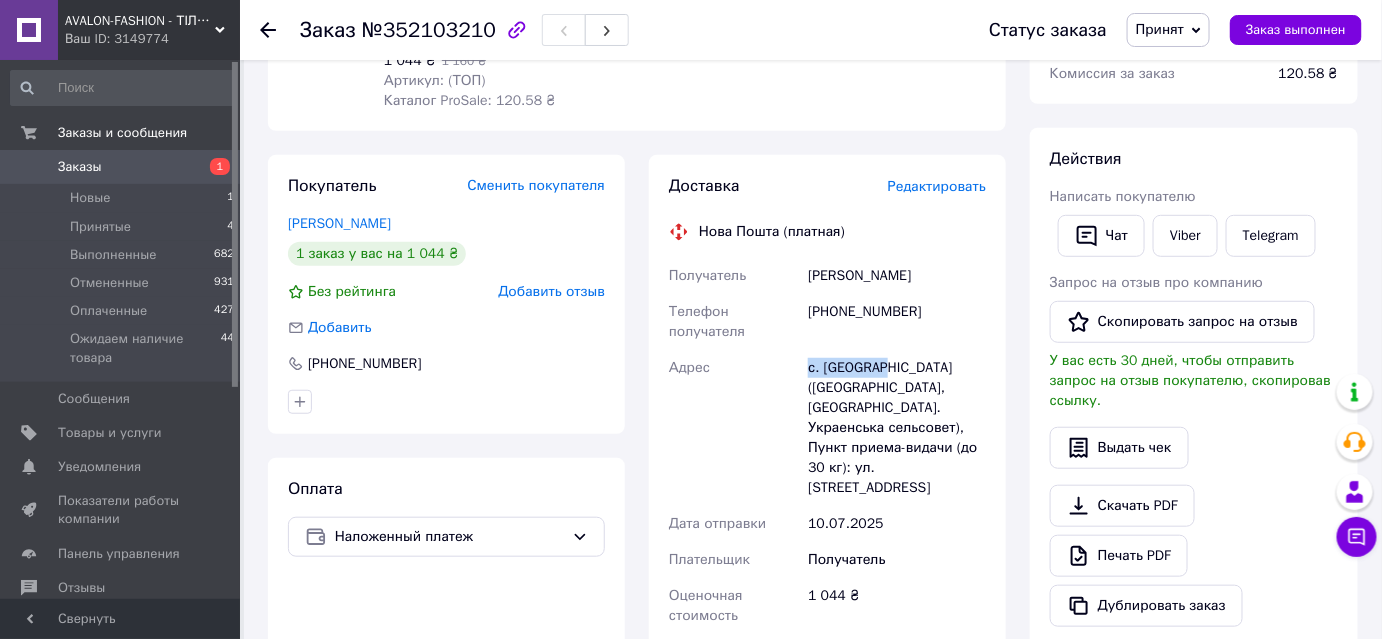 drag, startPoint x: 890, startPoint y: 362, endPoint x: 808, endPoint y: 366, distance: 82.0975 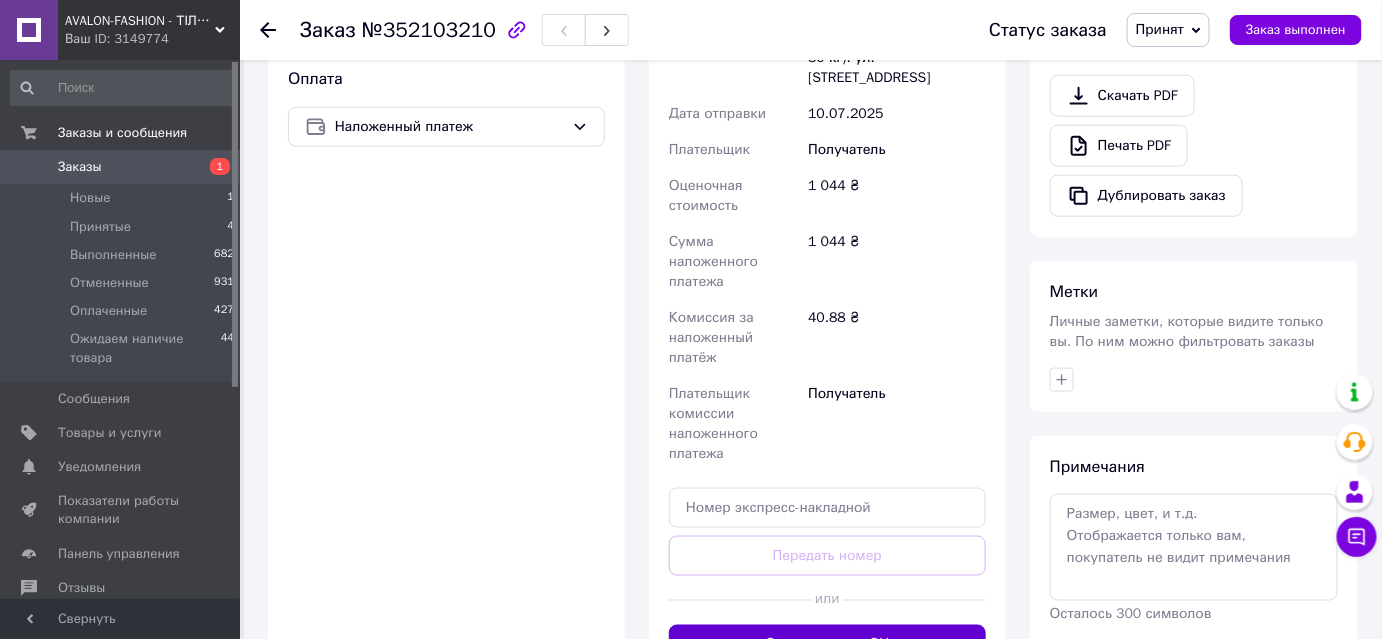 scroll, scrollTop: 818, scrollLeft: 0, axis: vertical 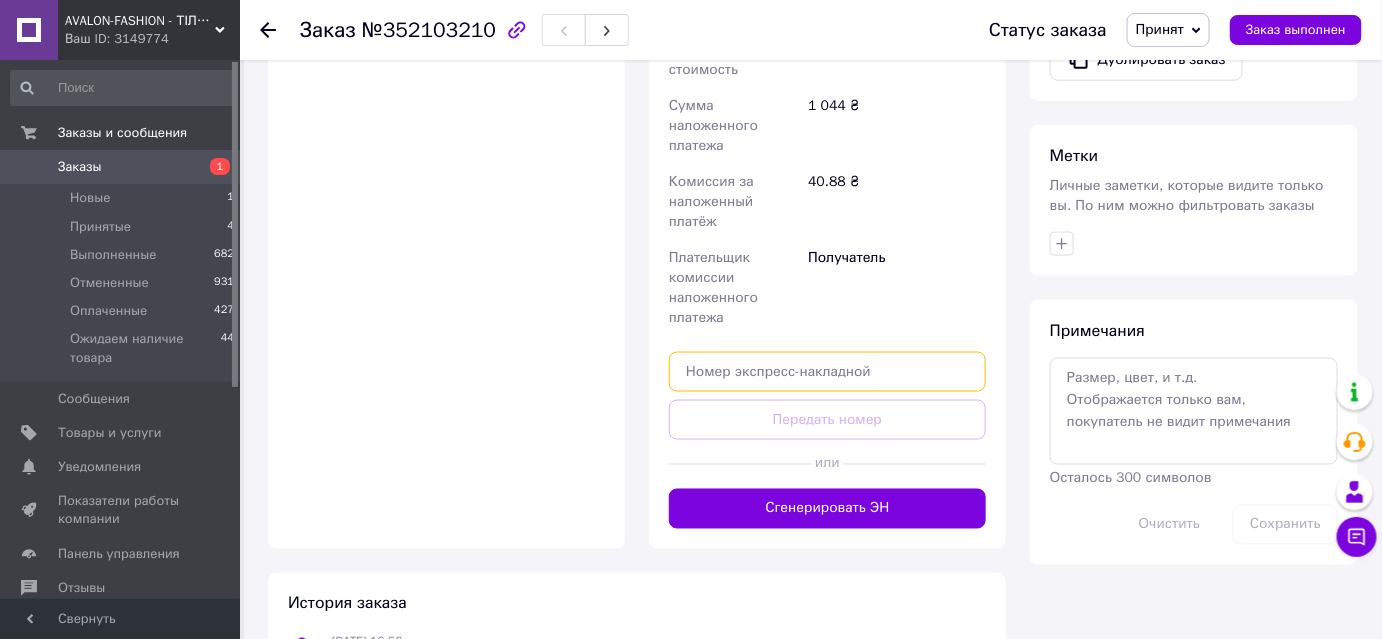 click at bounding box center [827, 372] 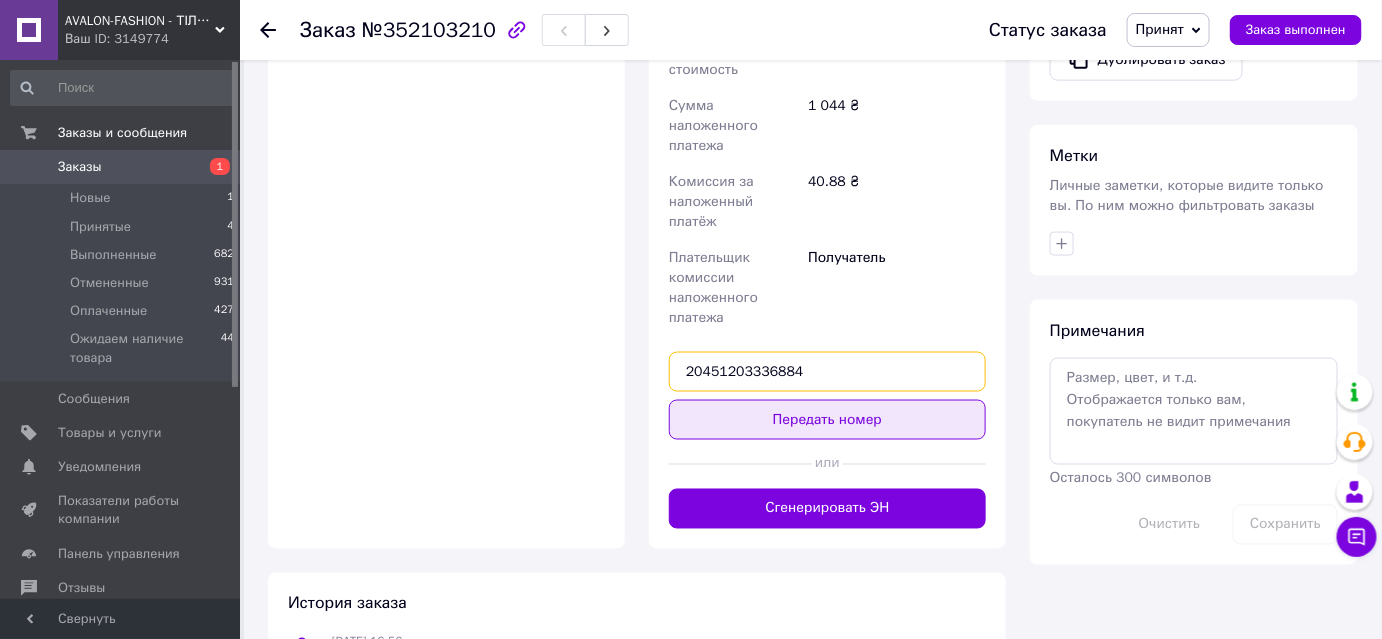 type on "20451203336884" 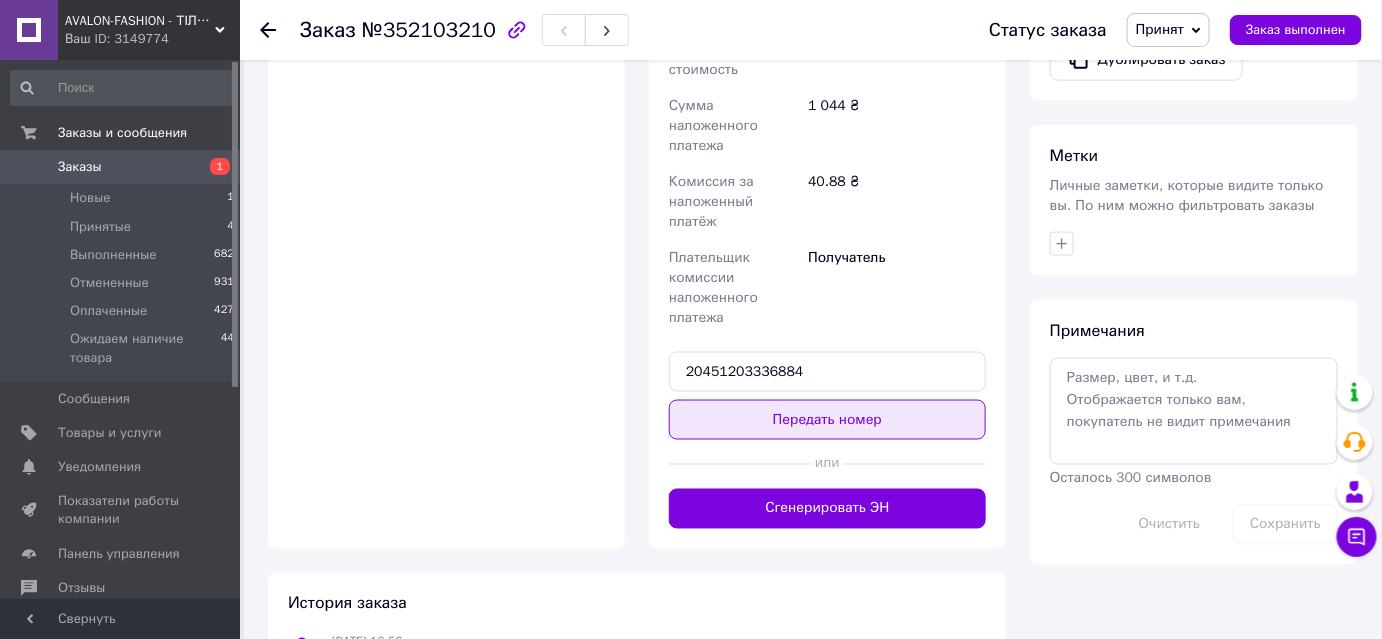 click on "Передать номер" at bounding box center [827, 420] 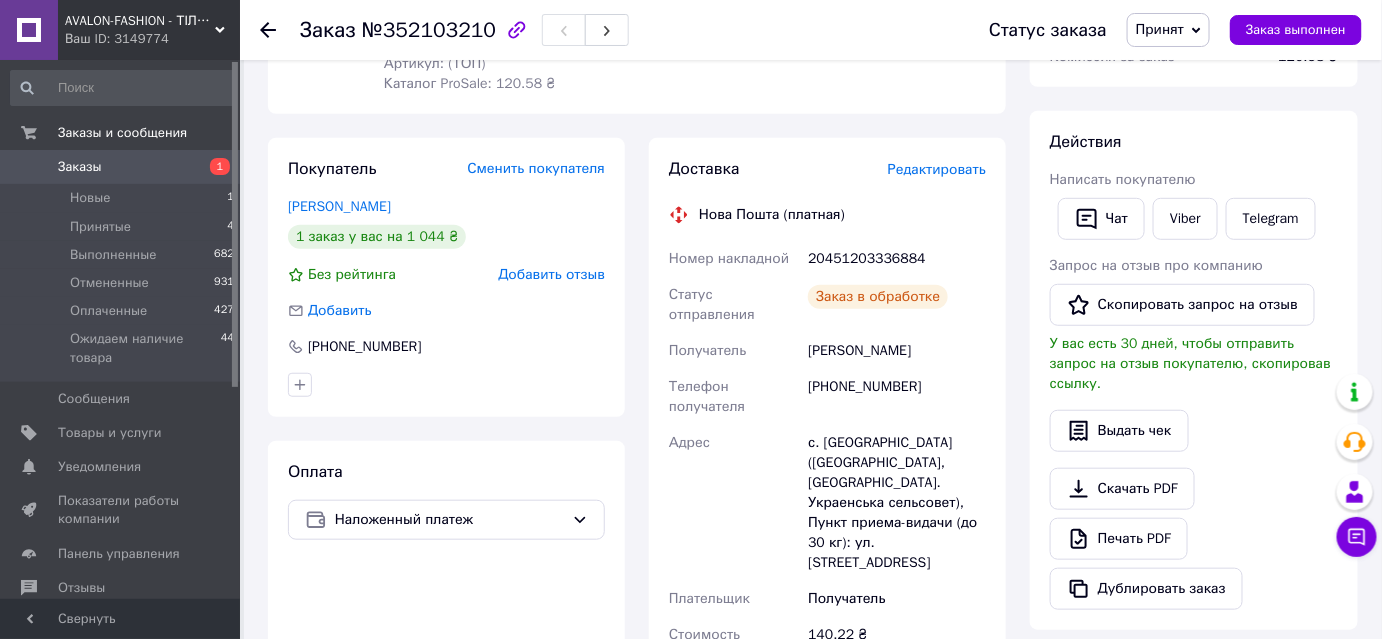 scroll, scrollTop: 0, scrollLeft: 0, axis: both 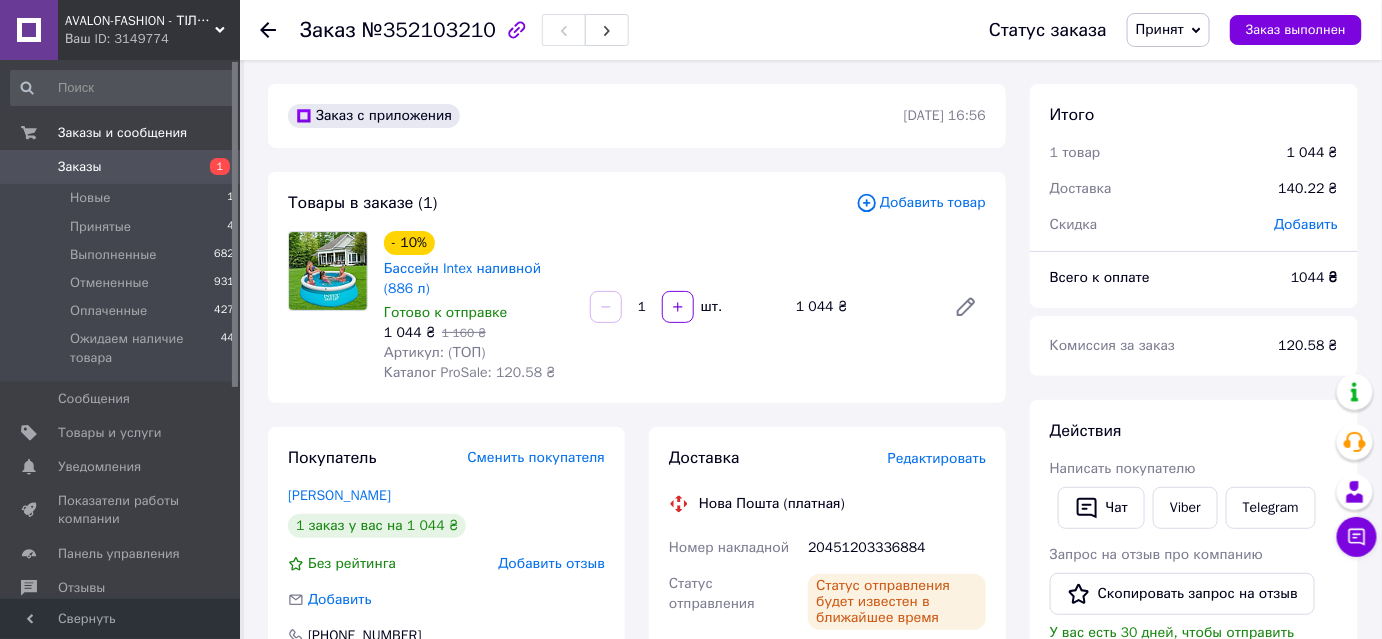 click on "Заказы" at bounding box center [121, 167] 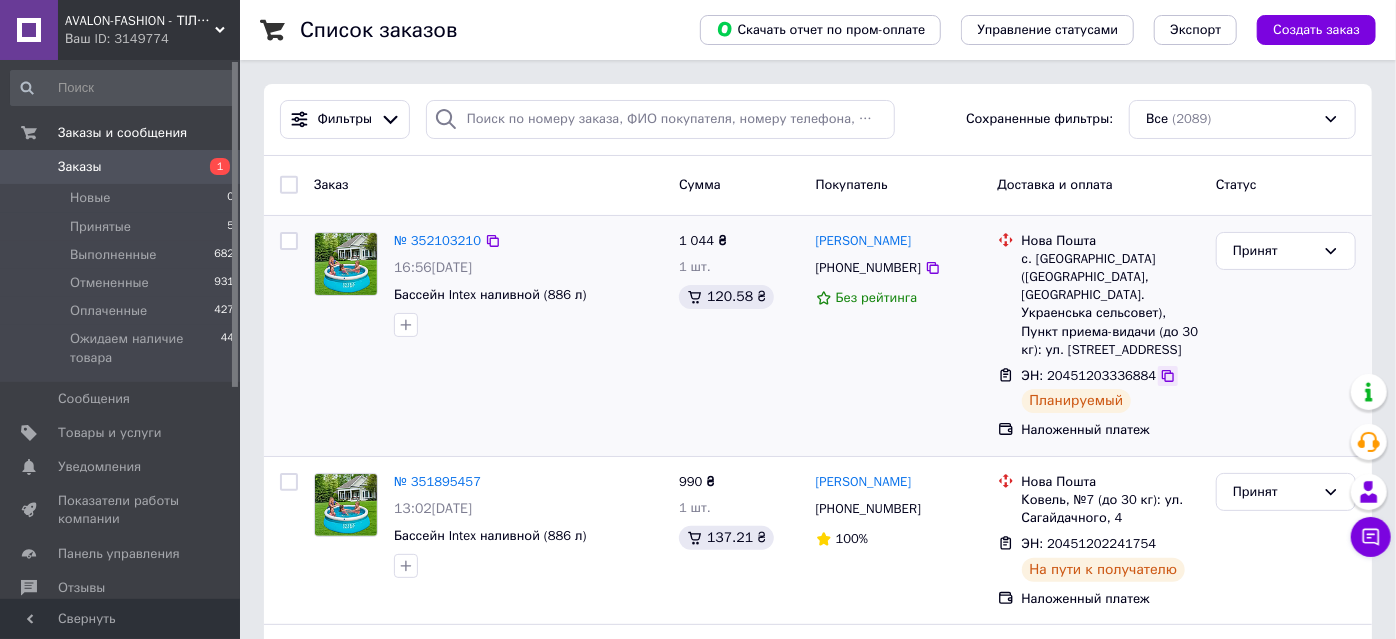 click on "Заказ Сумма Покупатель Доставка и оплата Статус" at bounding box center [818, 186] 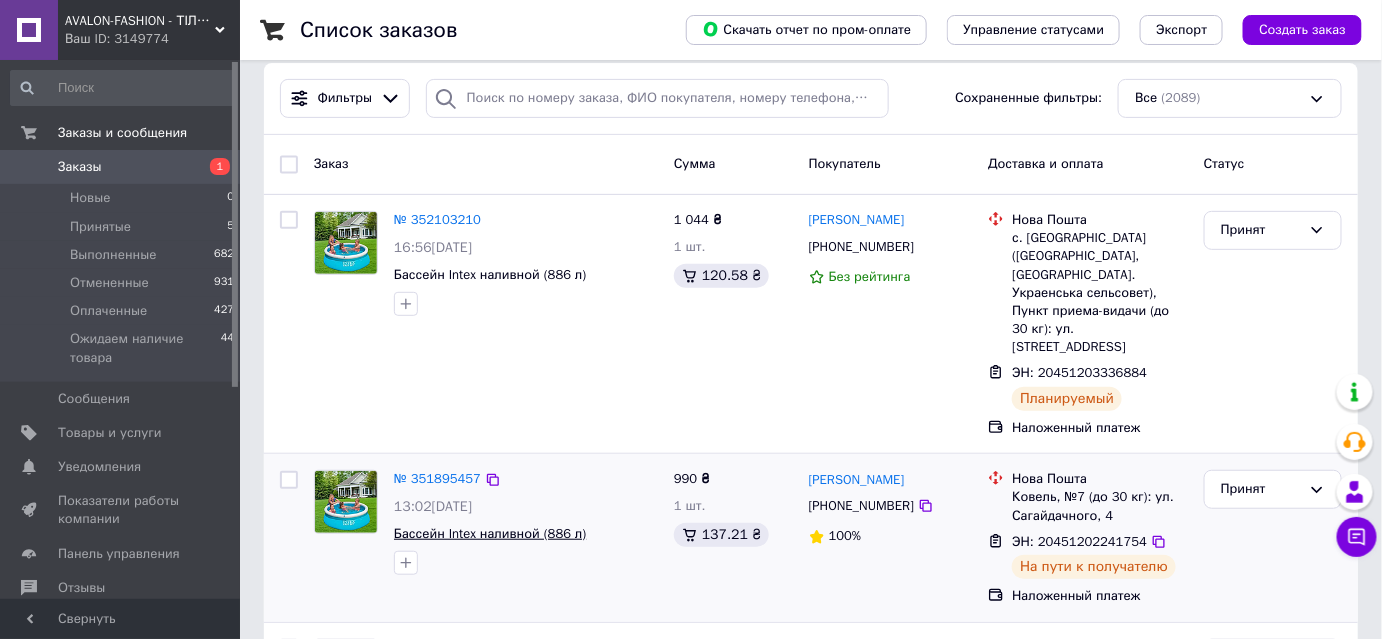 scroll, scrollTop: 0, scrollLeft: 0, axis: both 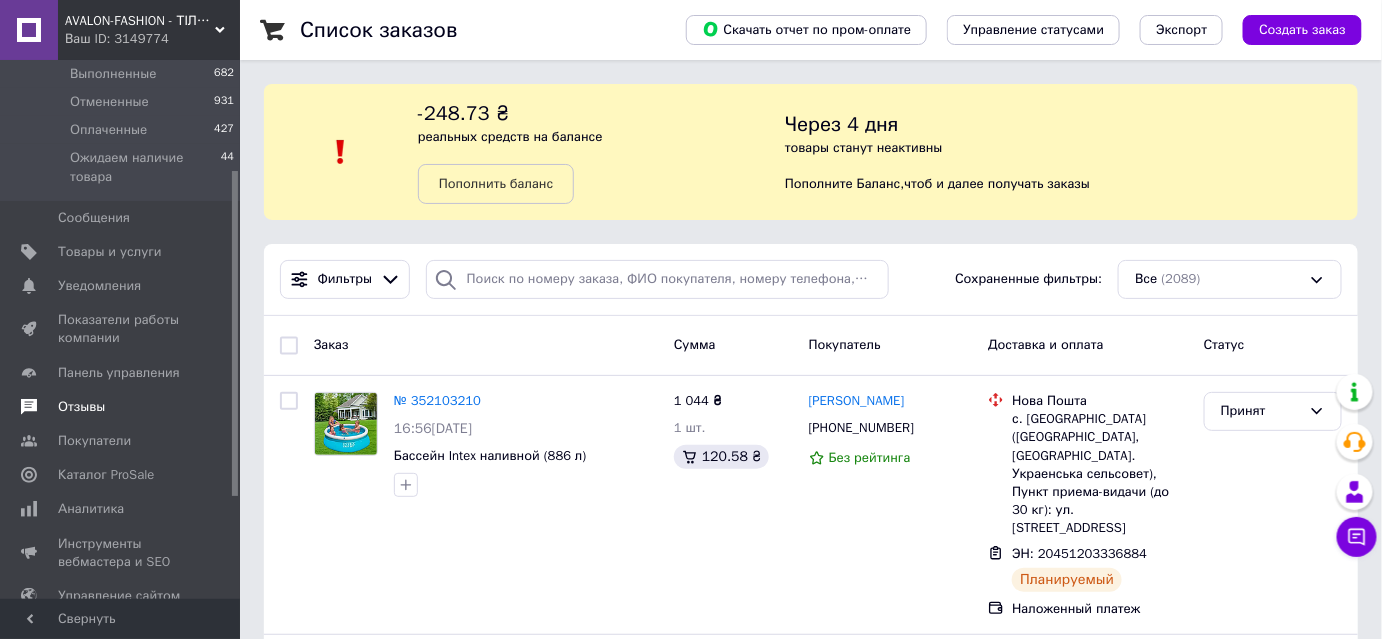 click on "Отзывы" at bounding box center [81, 407] 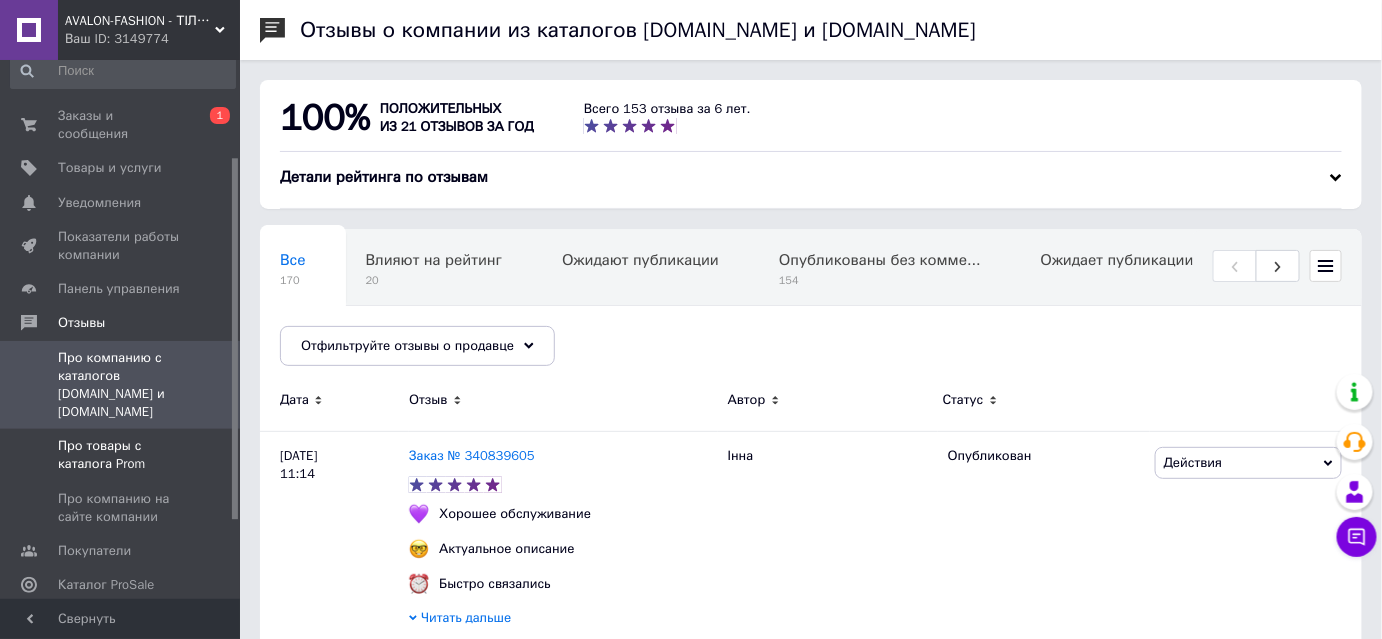 scroll, scrollTop: 0, scrollLeft: 0, axis: both 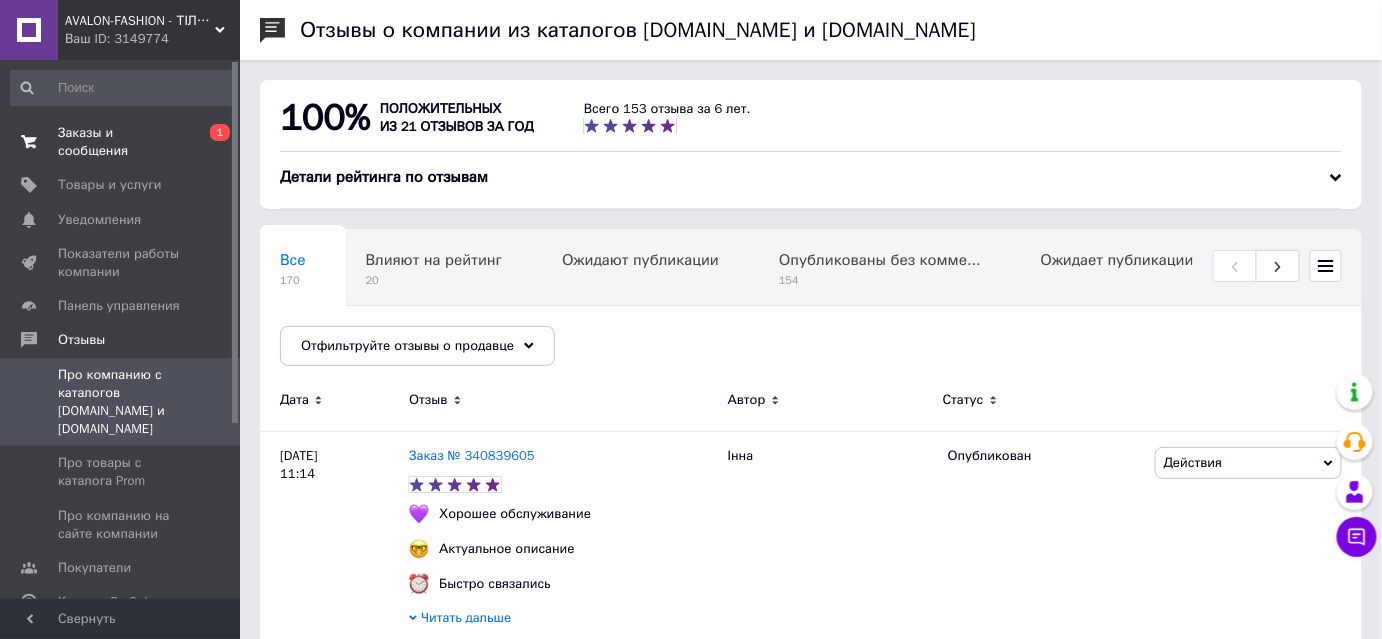 click on "Заказы и сообщения" at bounding box center [121, 142] 